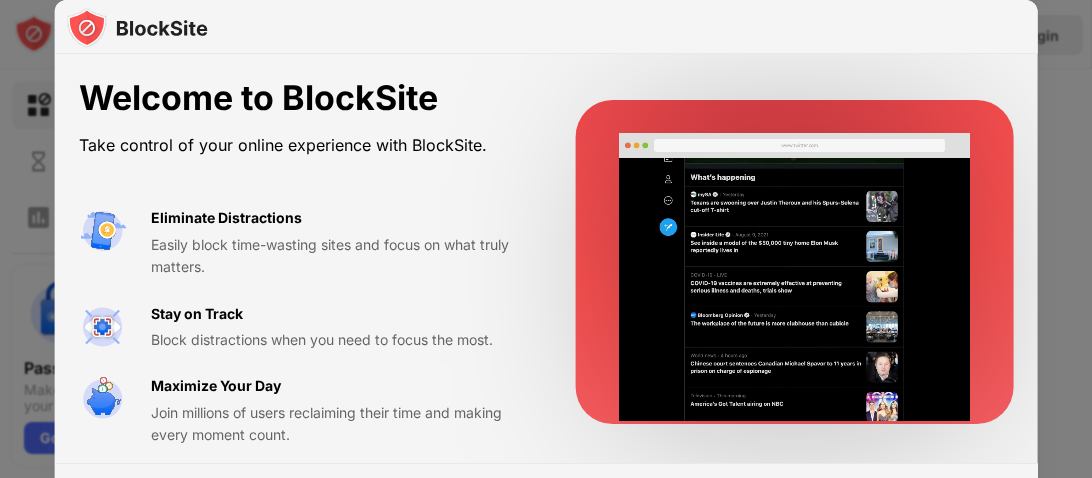 scroll, scrollTop: 0, scrollLeft: 0, axis: both 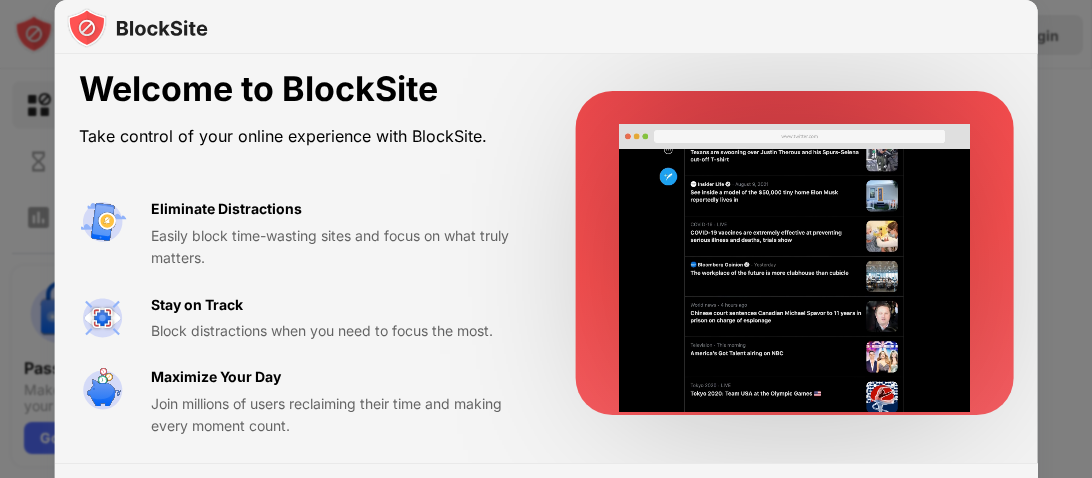 drag, startPoint x: 970, startPoint y: 471, endPoint x: 755, endPoint y: 235, distance: 319.25067 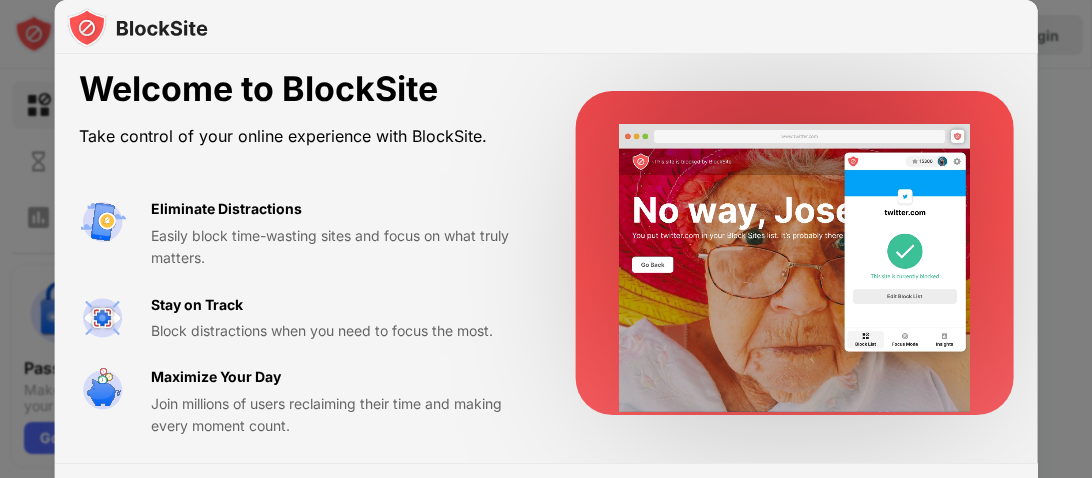 click on "Welcome to BlockSite Take control of your online experience with BlockSite. Eliminate Distractions Easily block time-wasting sites and focus on what truly matters. Stay on Track Block distractions when you need to focus the most. Maximize Your Day Join millions of users reclaiming their time and making every moment count. Some features are supported by our affiliates’ technologies, and your personal data and browsing activity is shared with such affiliates to enable us to provide BlockSite and for market intelligence purposes. You may opt-out at any time through “Your Privacy Choices” within the settings menu. If you opt out, features that rely on these technologies will no longer work. Please see our   Privacy Policy   for information on how we process your personal data. I Accept Maybe Later" at bounding box center (546, 343) 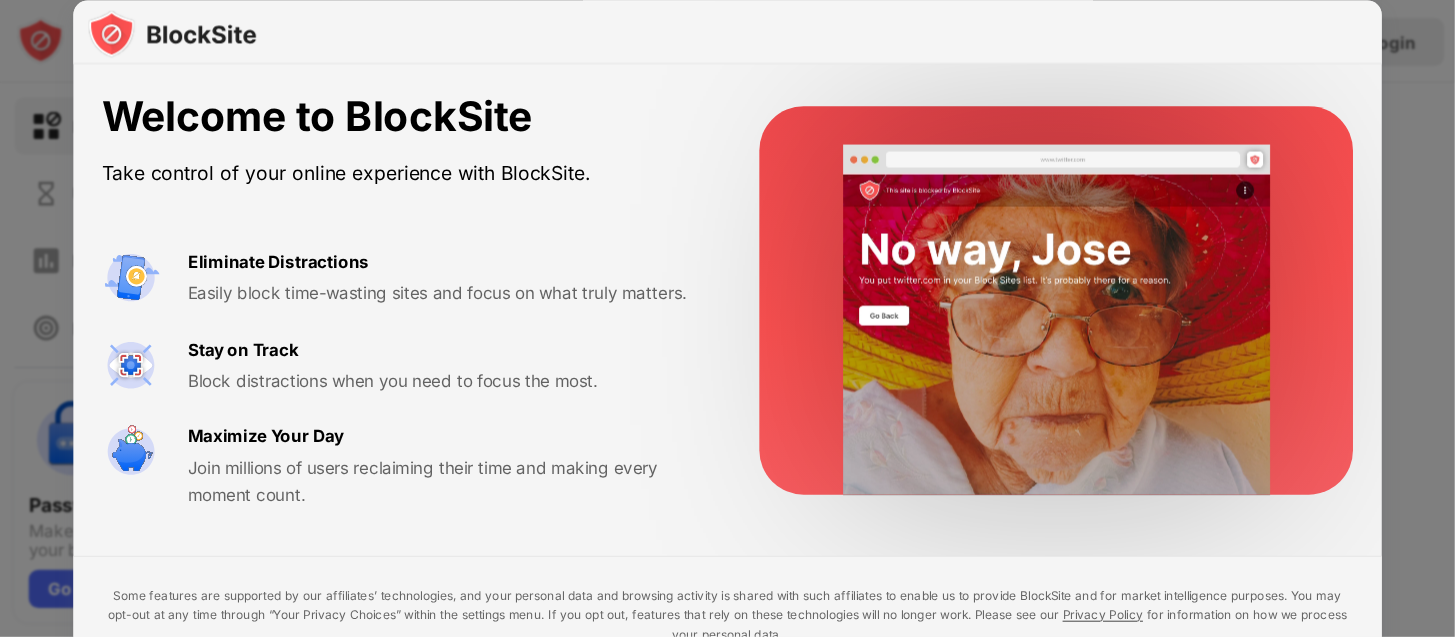 scroll, scrollTop: 0, scrollLeft: 0, axis: both 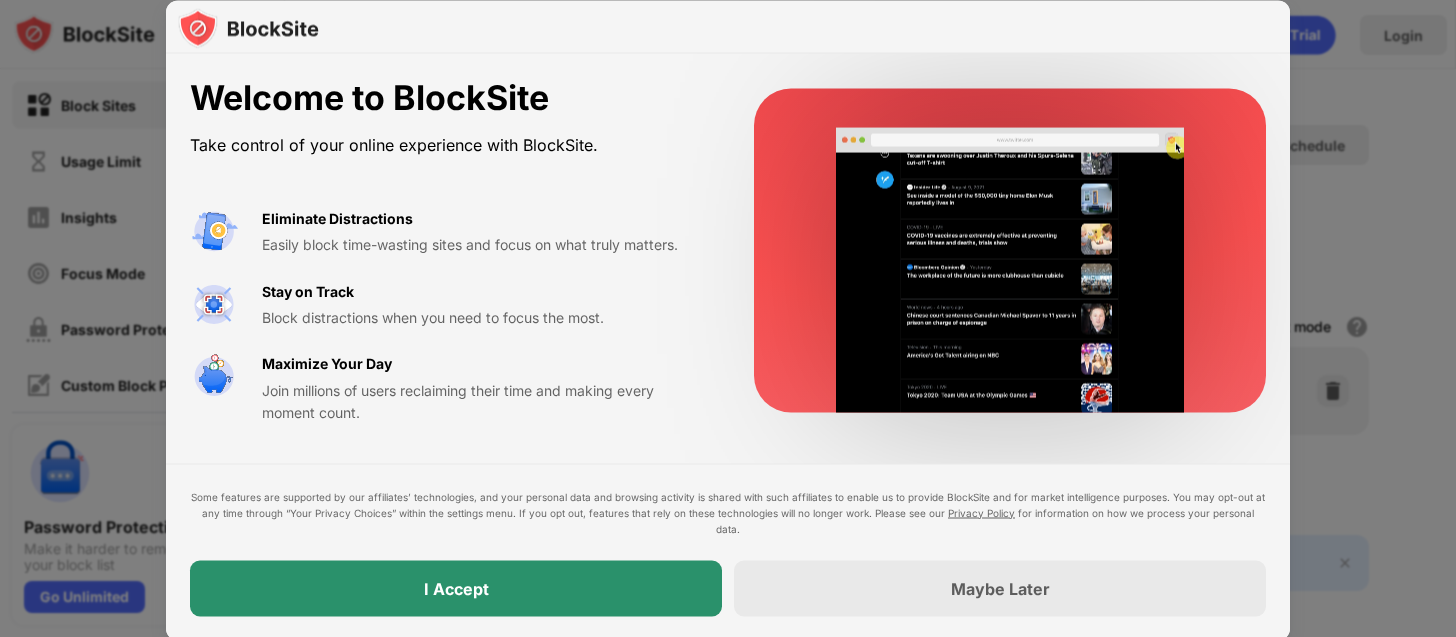 click on "I Accept" at bounding box center [456, 588] 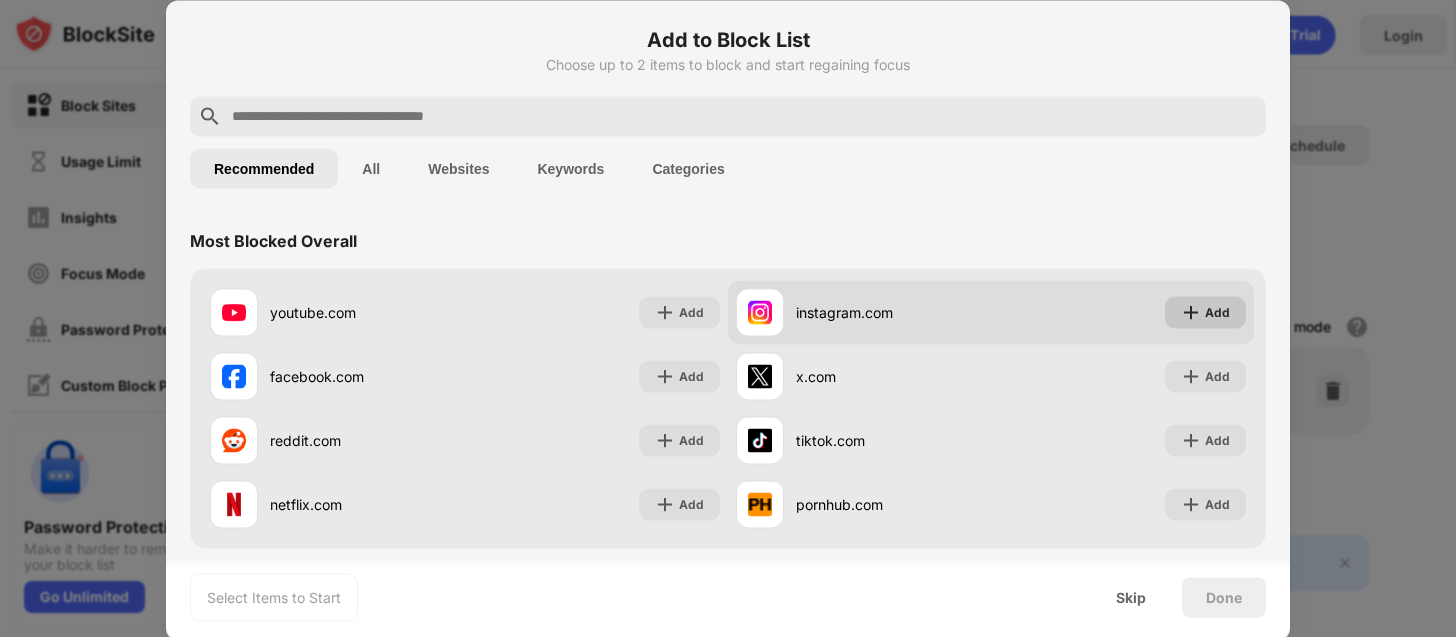 click on "Add" at bounding box center [1205, 312] 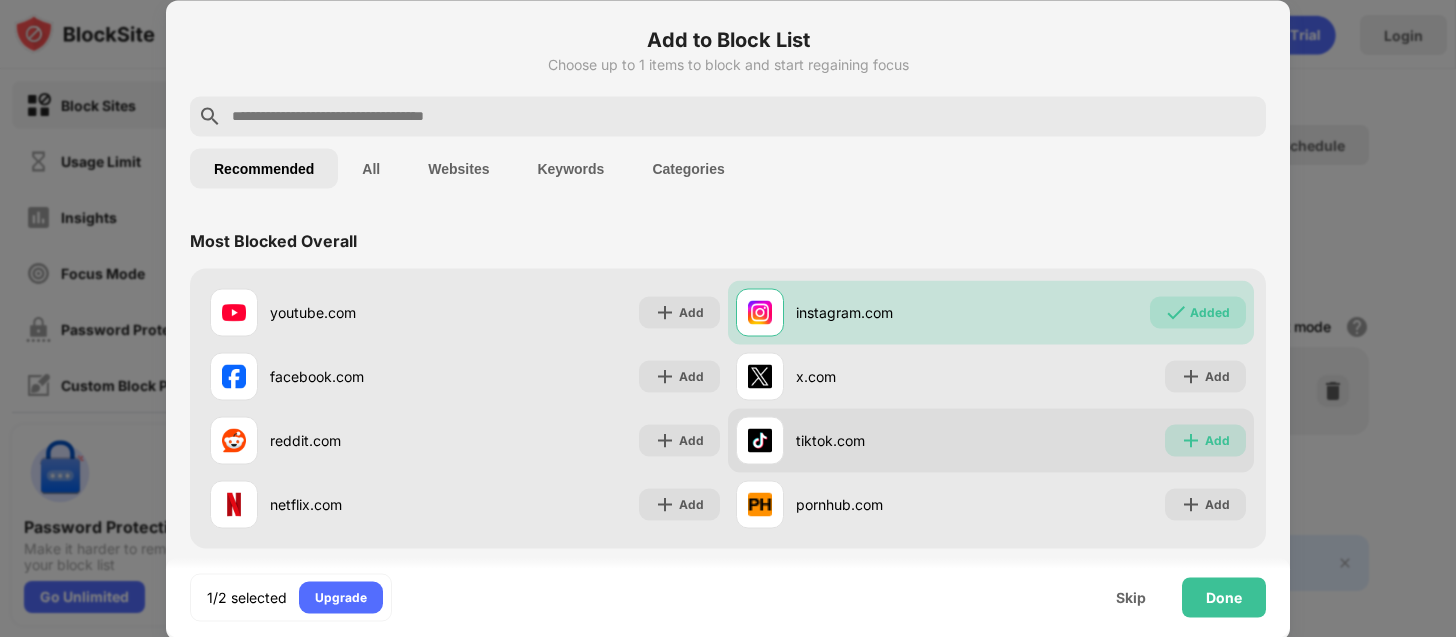 click on "Add" at bounding box center [1205, 440] 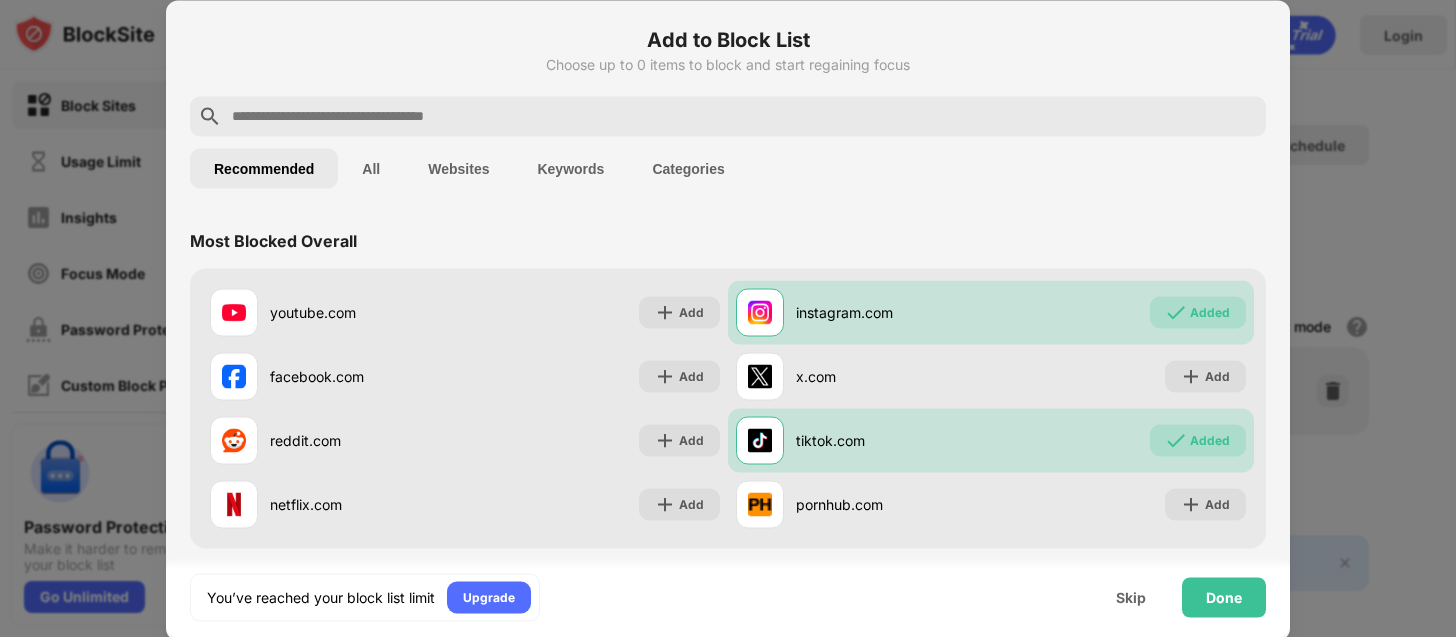 click on "youtube.com Add instagram.com Added facebook.com Add x.com Add reddit.com Add tiktok.com Added netflix.com Add pornhub.com Add" at bounding box center [728, 408] 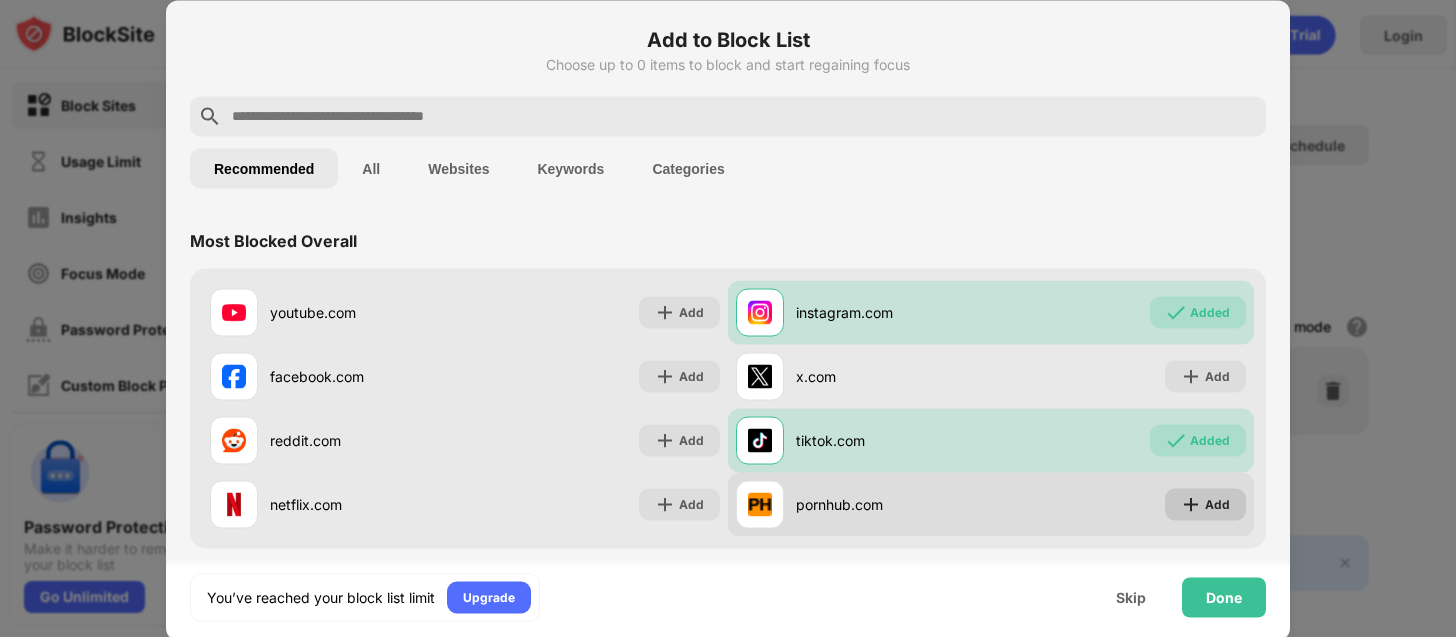 click on "Add" at bounding box center [1205, 504] 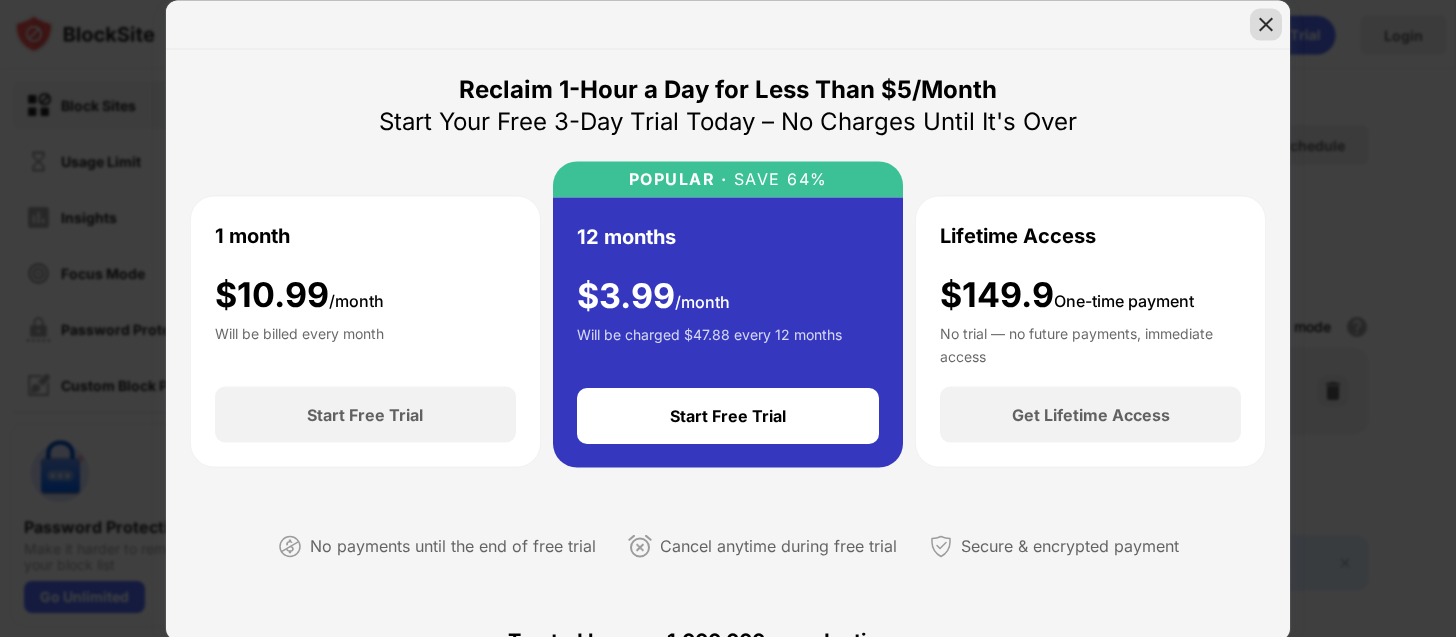 click at bounding box center (1266, 24) 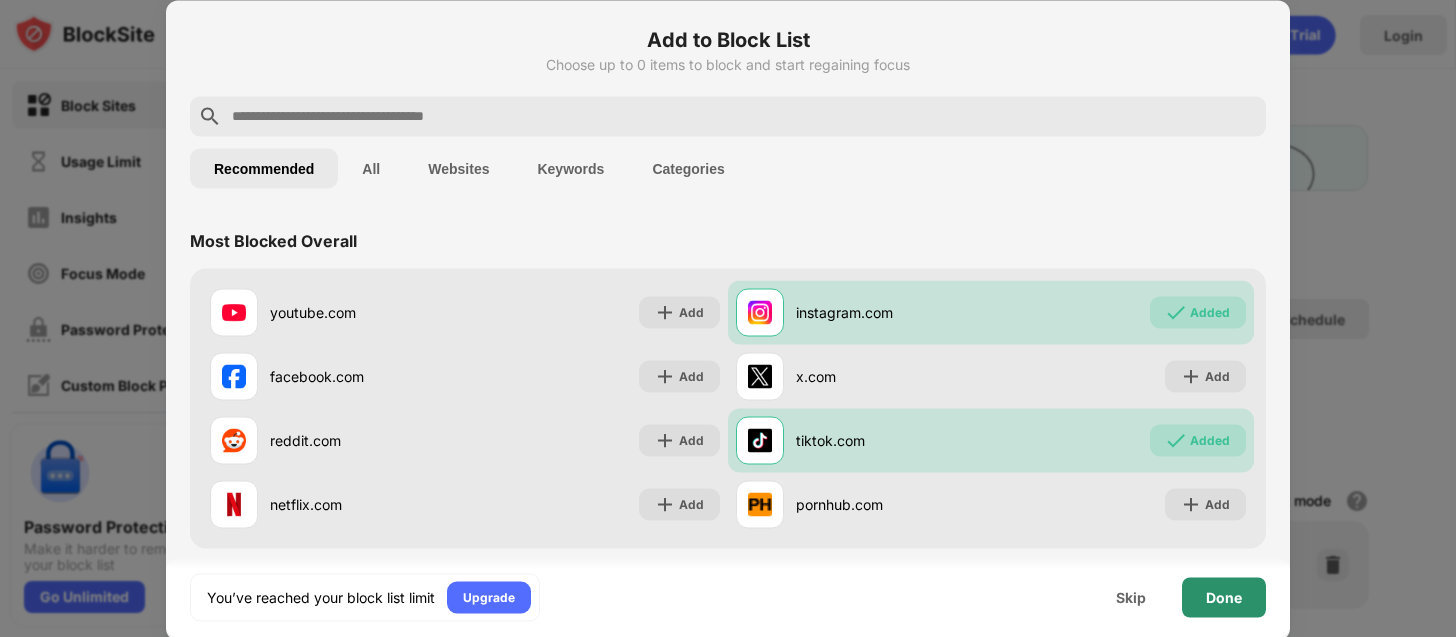 scroll, scrollTop: 0, scrollLeft: 0, axis: both 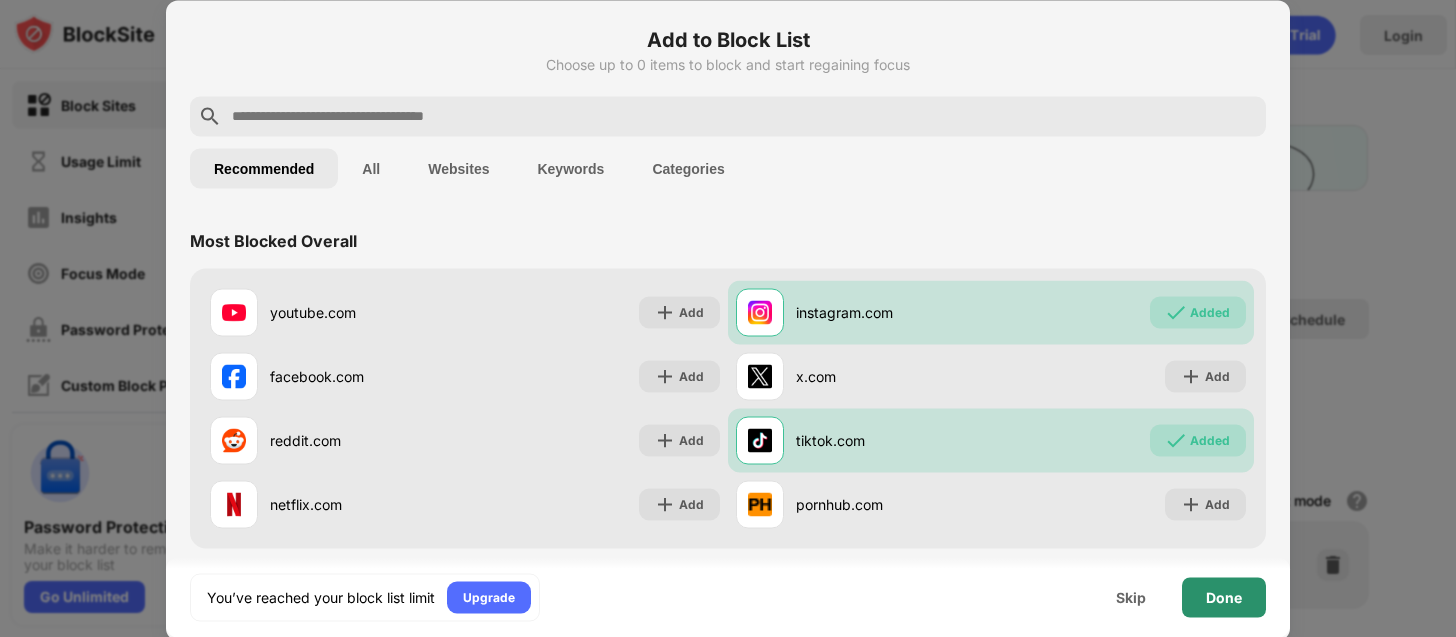 click on "Done" at bounding box center (1224, 597) 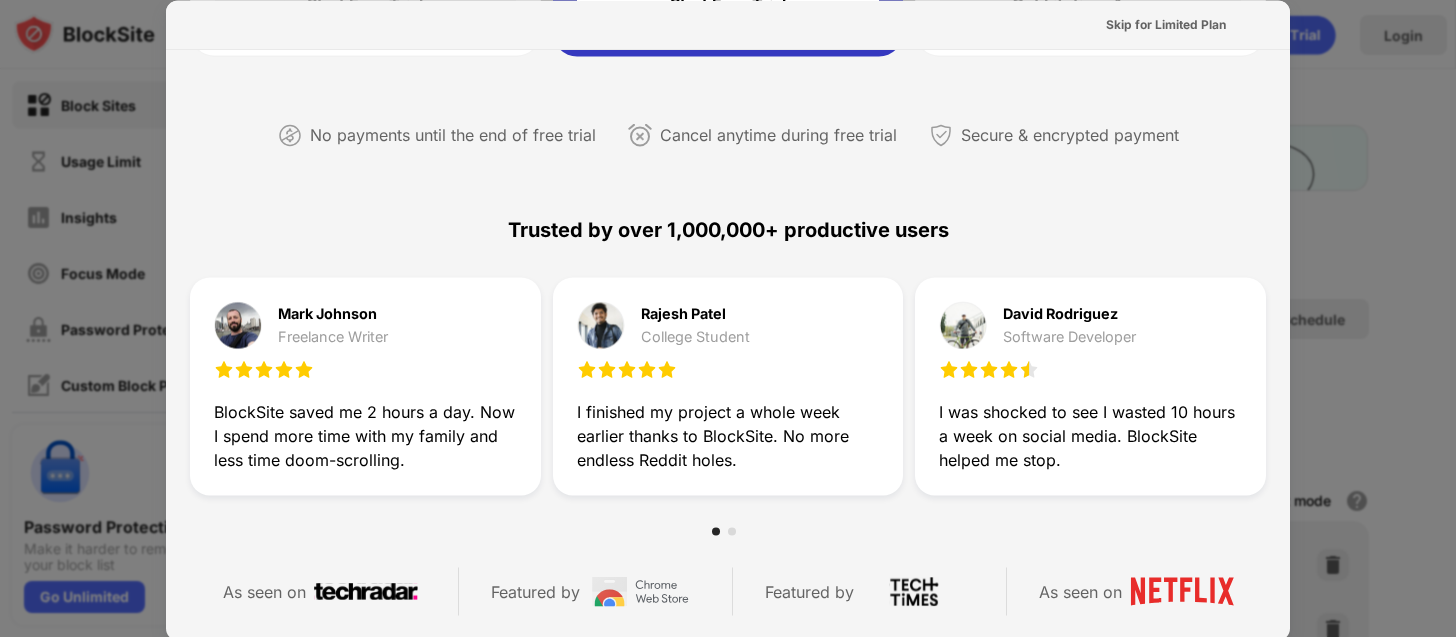 scroll, scrollTop: 0, scrollLeft: 0, axis: both 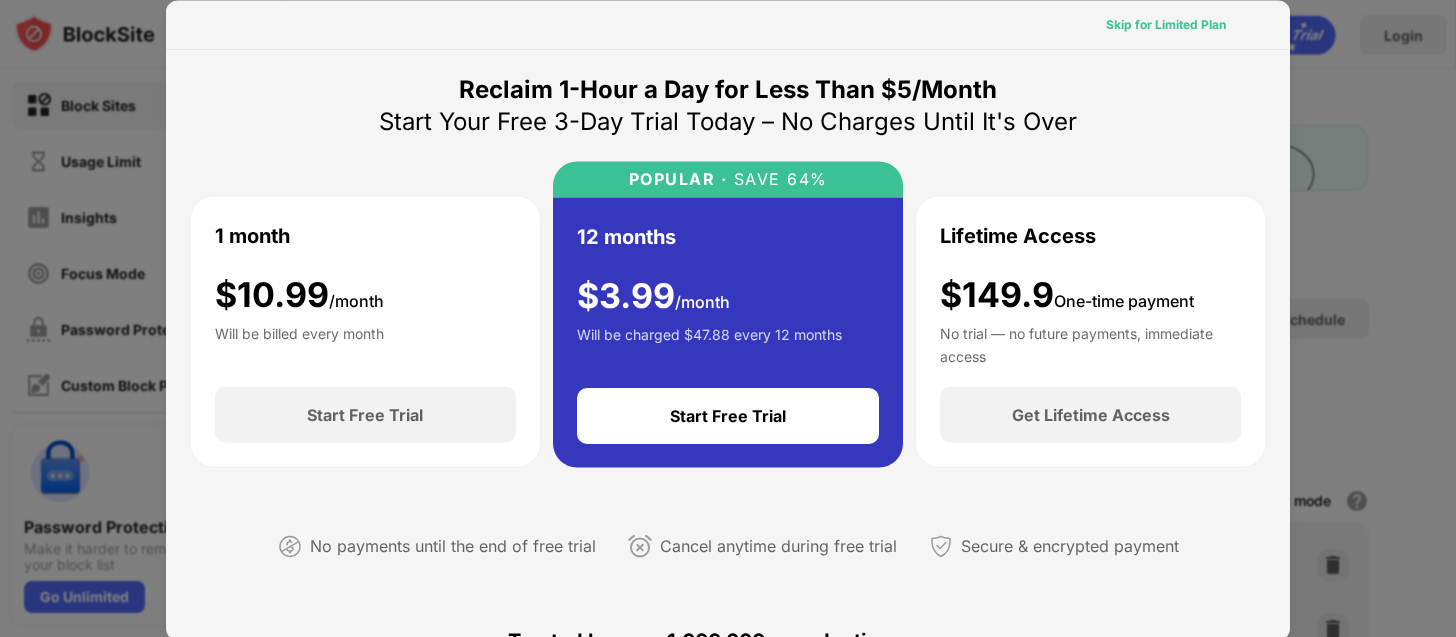 click on "Skip for Limited Plan" at bounding box center (1166, 24) 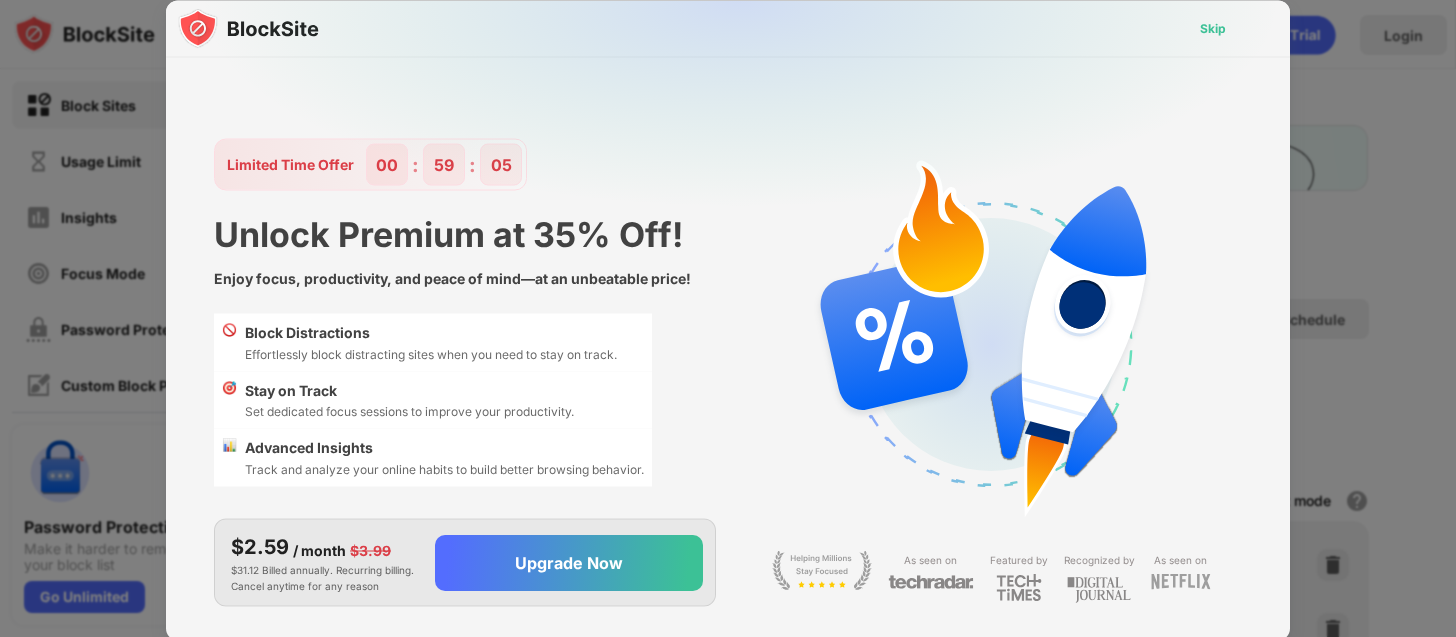 click on "Skip" at bounding box center (1213, 28) 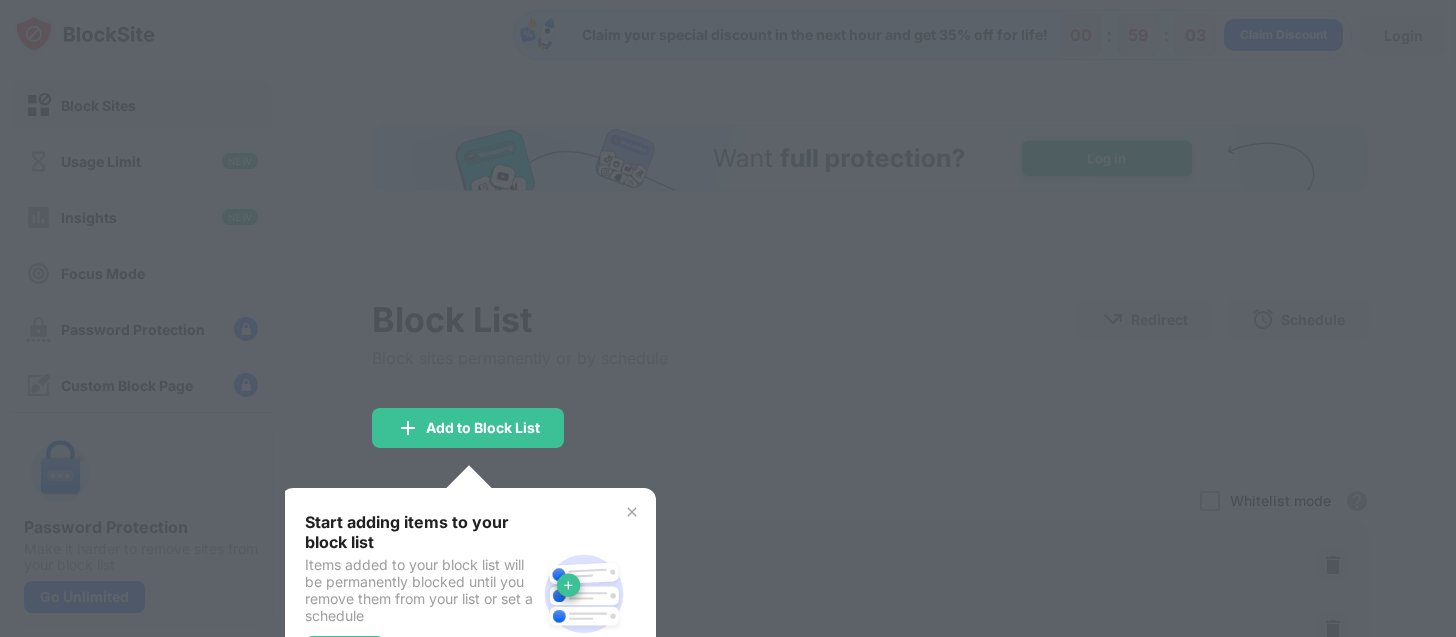 click at bounding box center [728, 318] 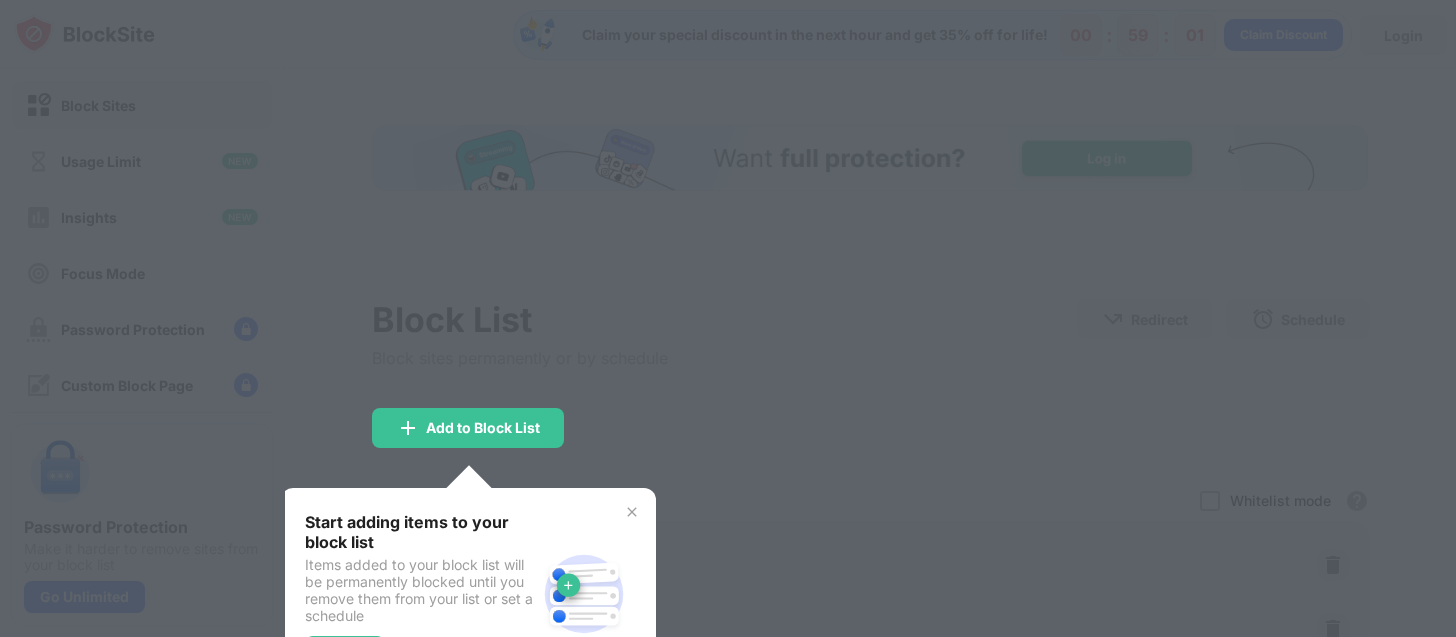 click at bounding box center [632, 512] 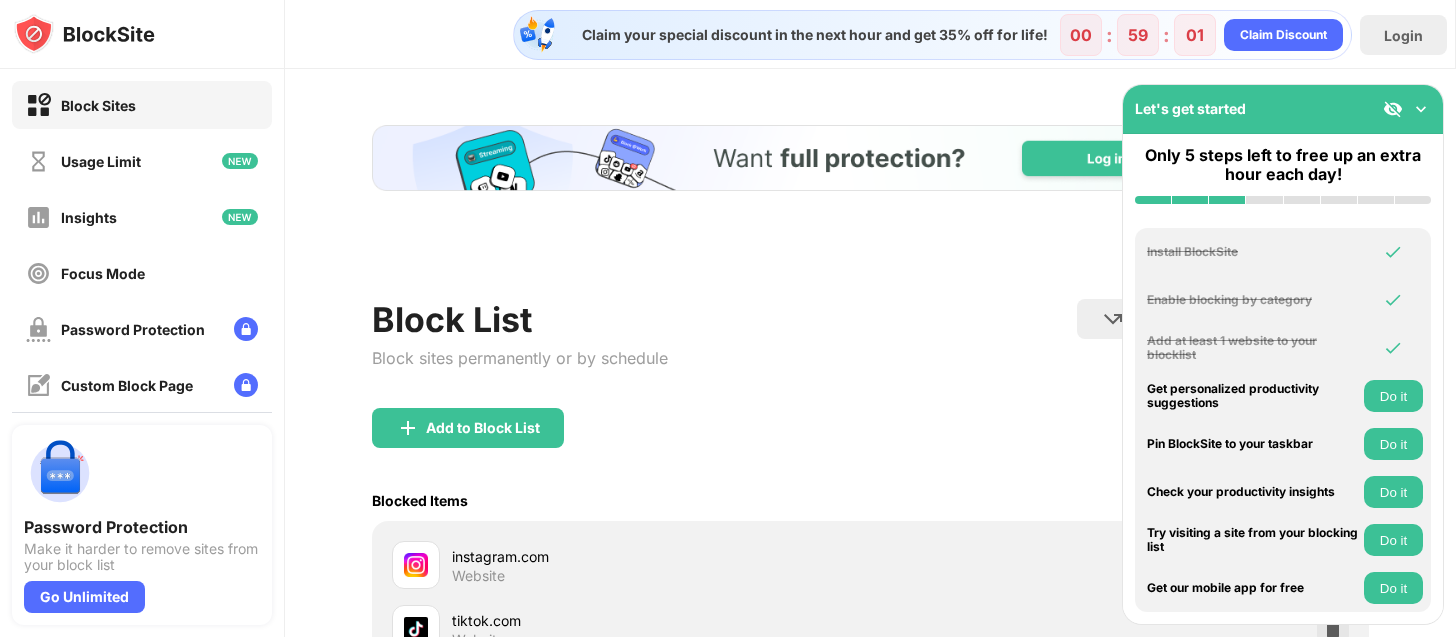scroll, scrollTop: 0, scrollLeft: 0, axis: both 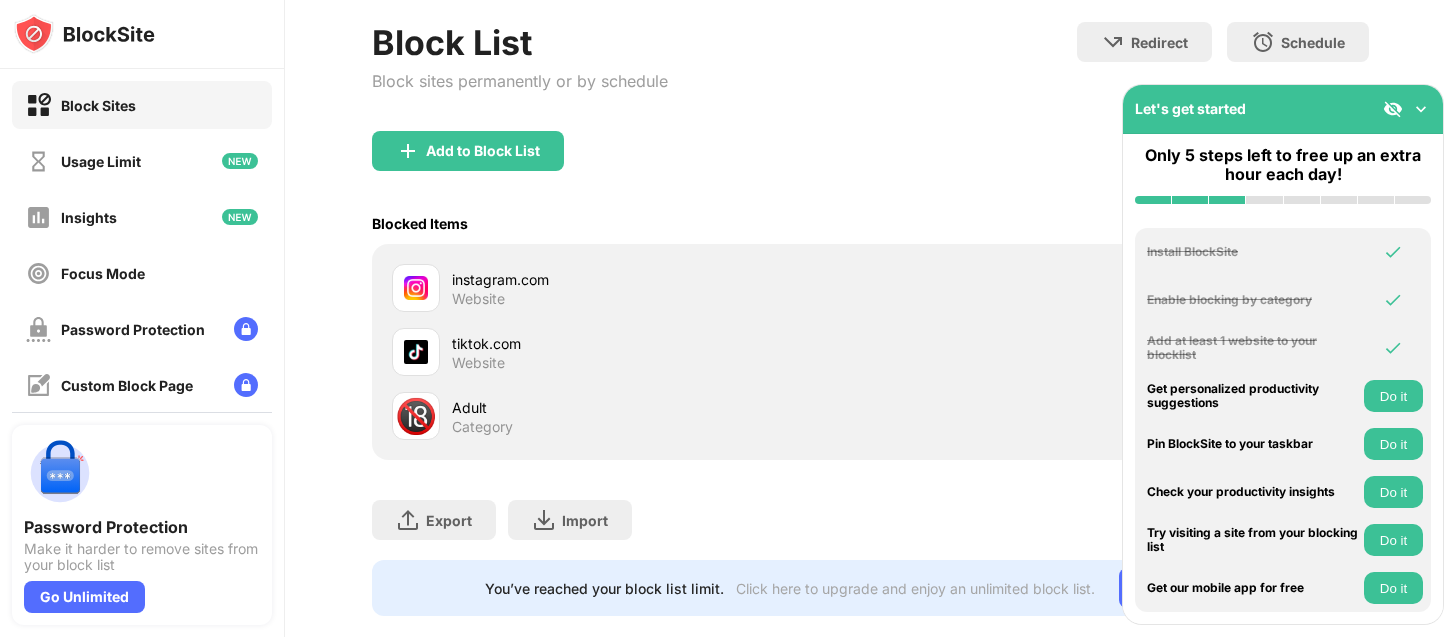 click at bounding box center (1421, 109) 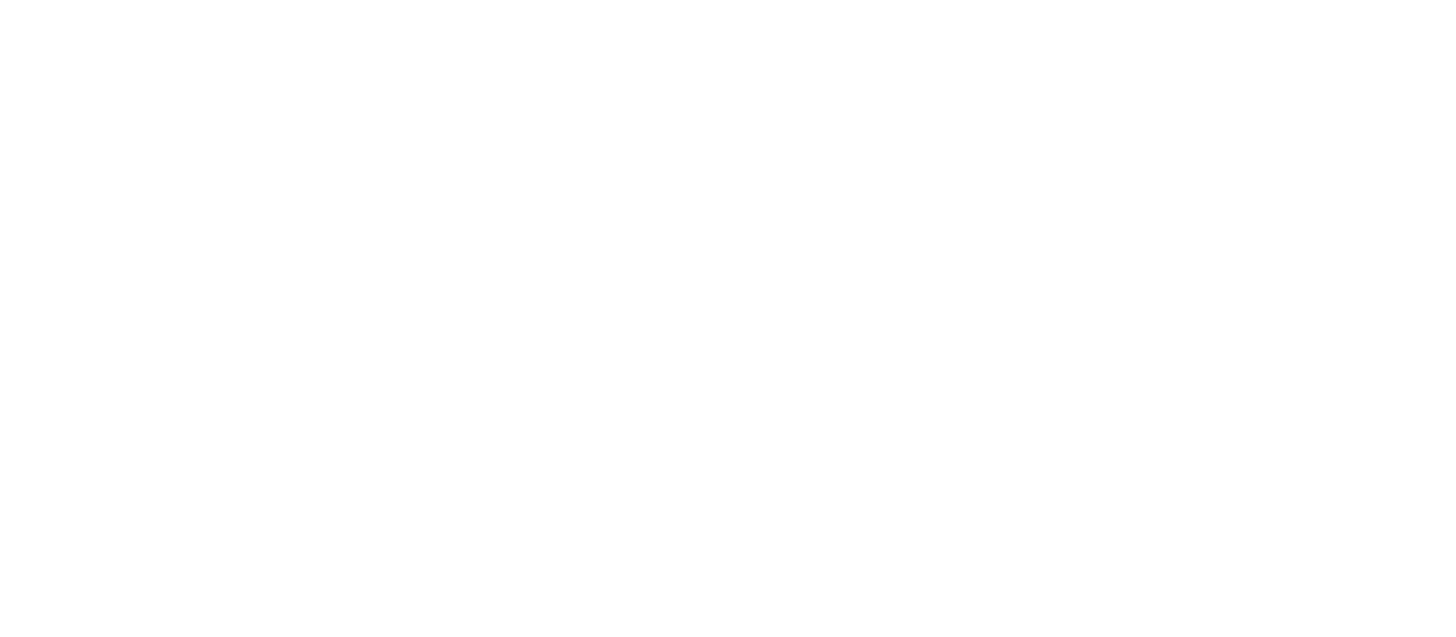 scroll, scrollTop: 0, scrollLeft: 0, axis: both 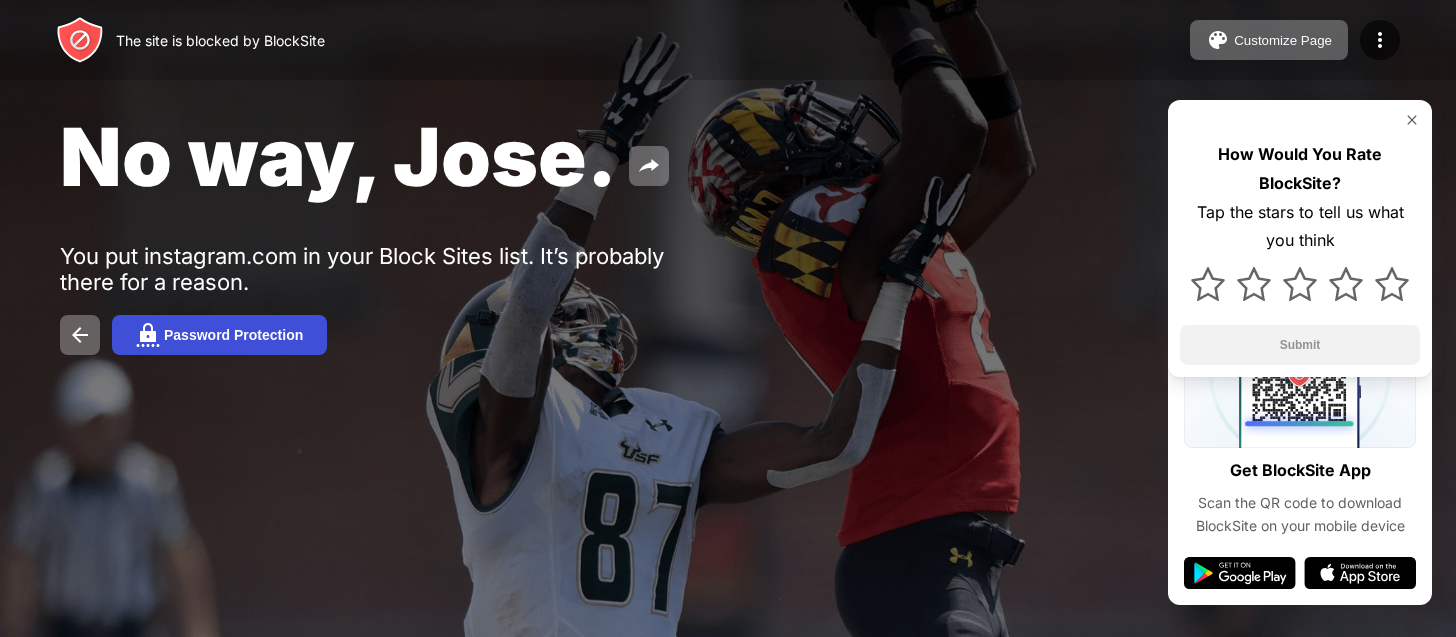 click at bounding box center (148, 335) 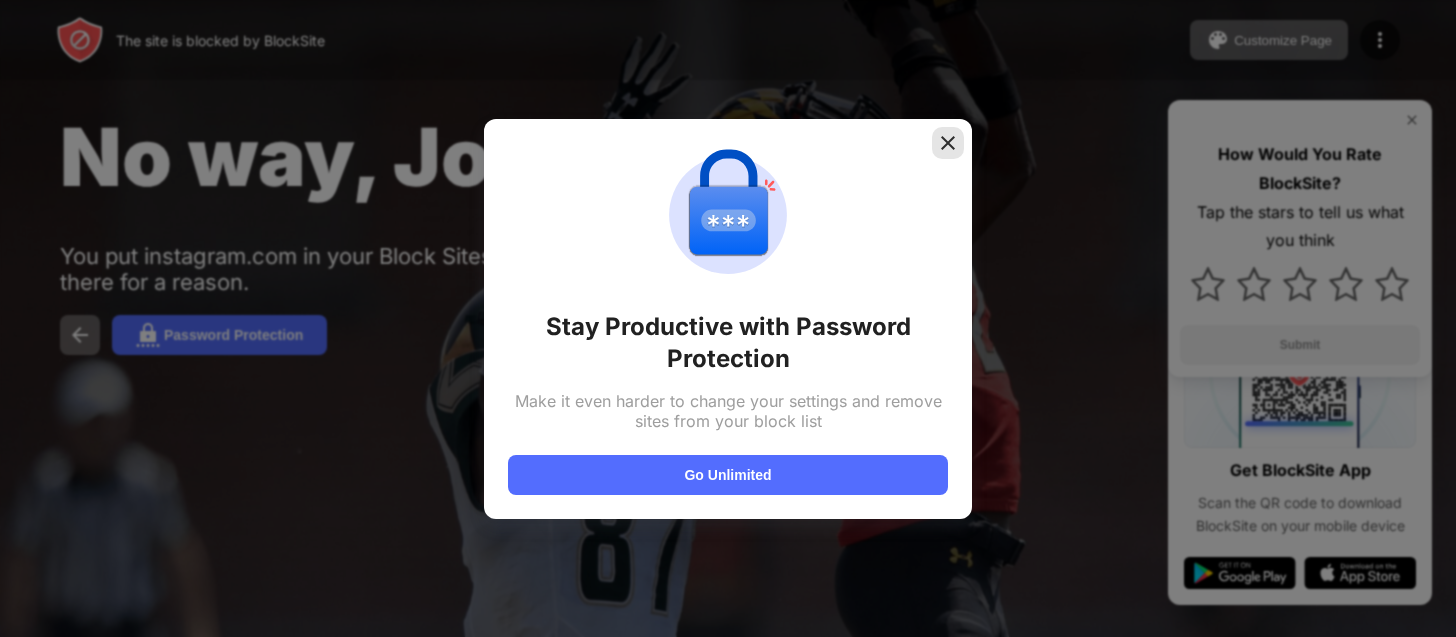 click at bounding box center (948, 143) 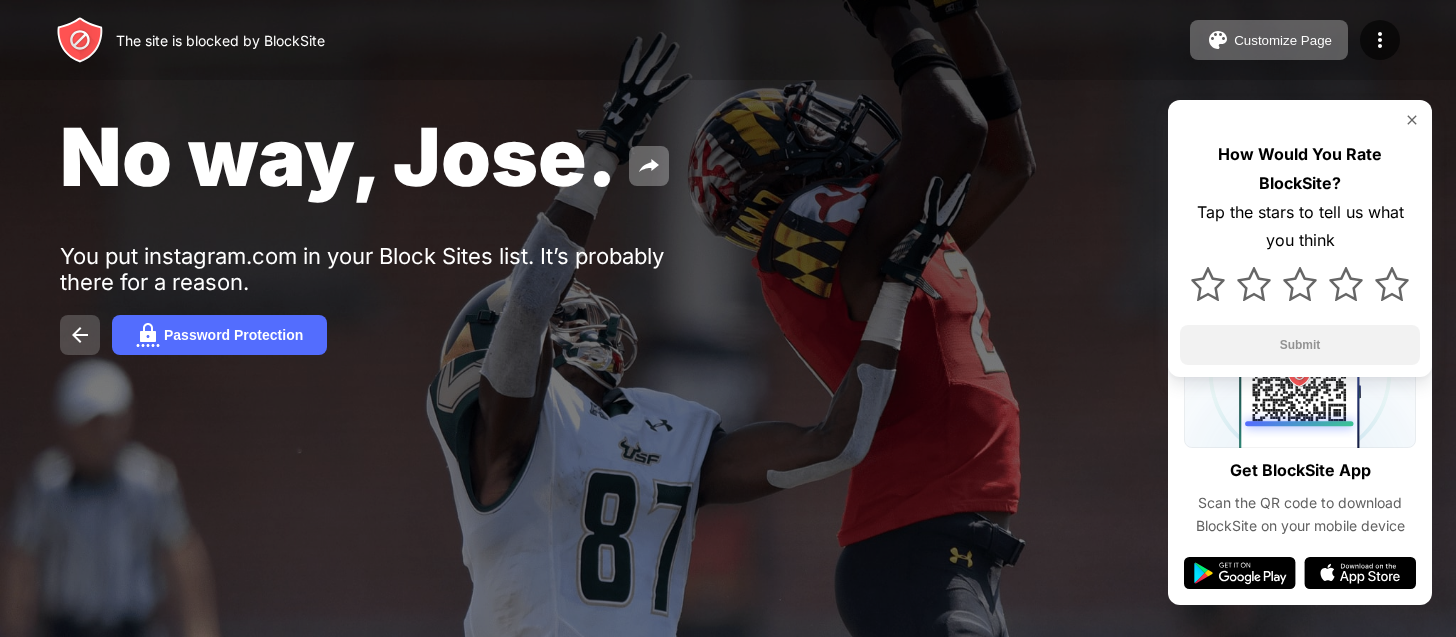 click at bounding box center (80, 335) 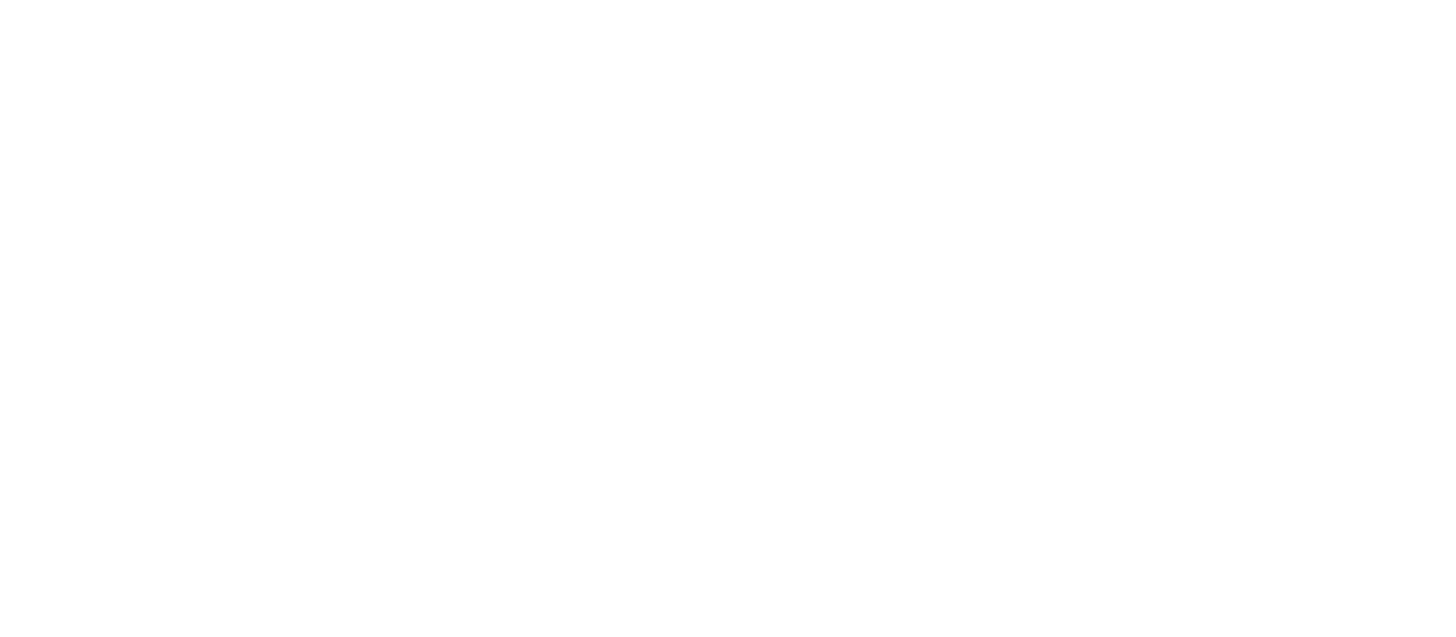 scroll, scrollTop: 0, scrollLeft: 0, axis: both 